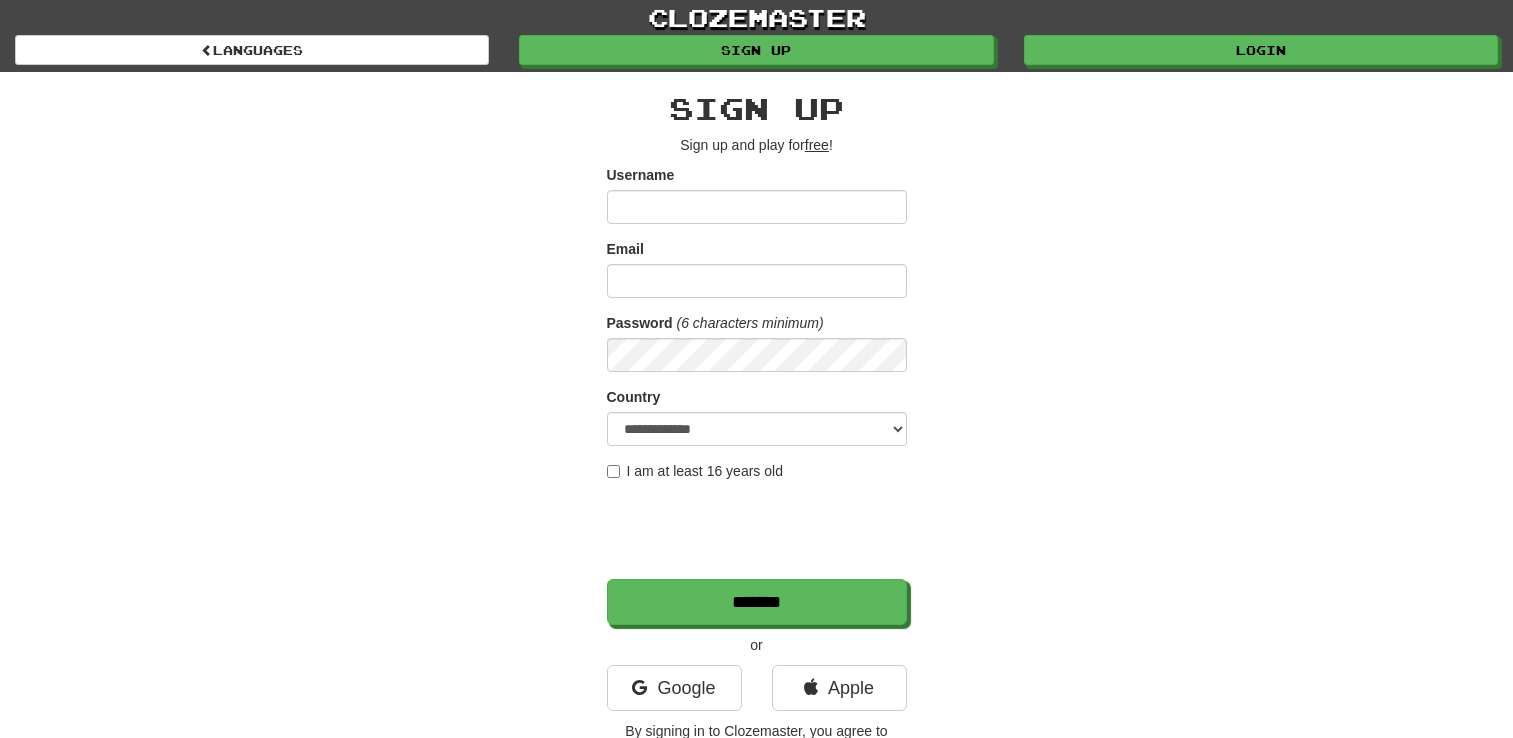scroll, scrollTop: 0, scrollLeft: 0, axis: both 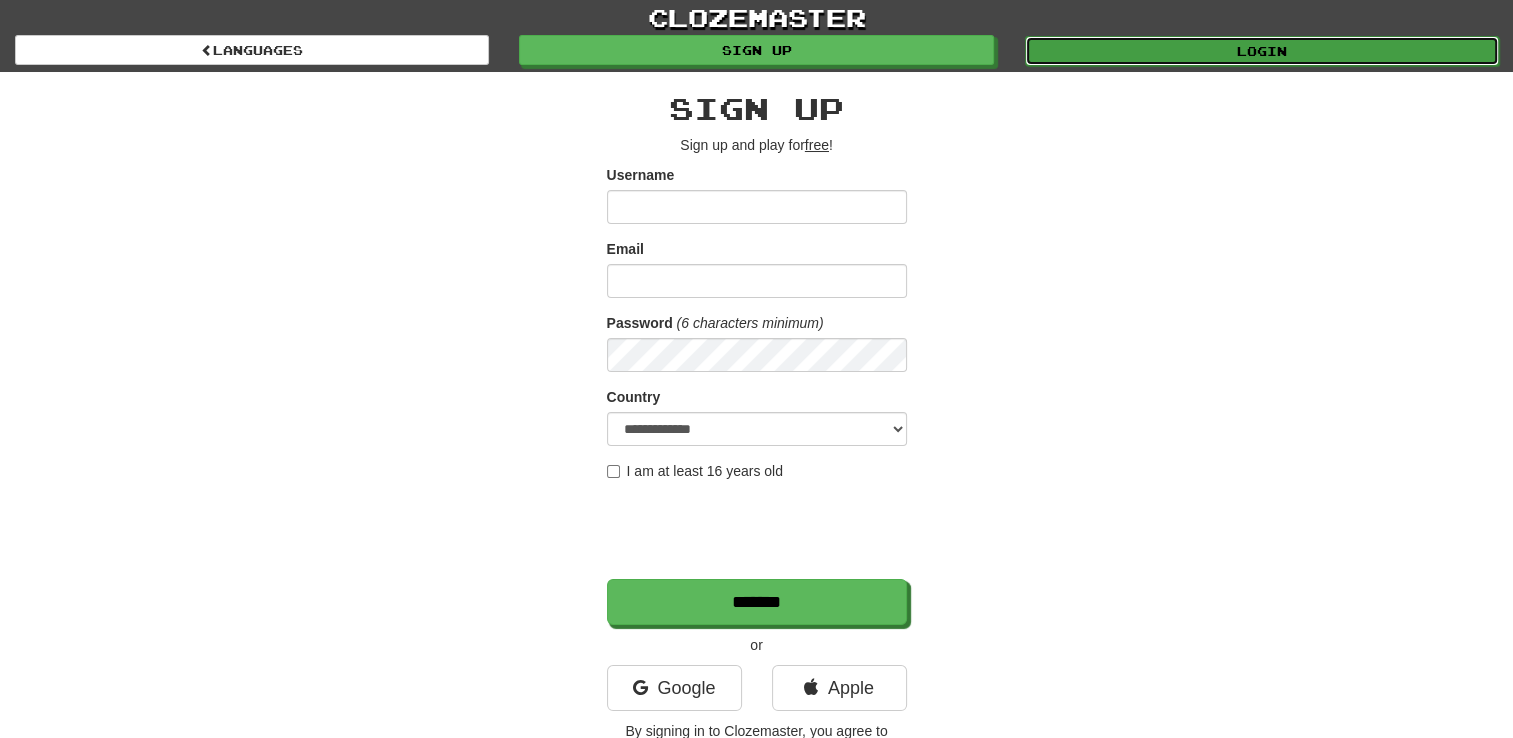 click on "Login" at bounding box center (1262, 51) 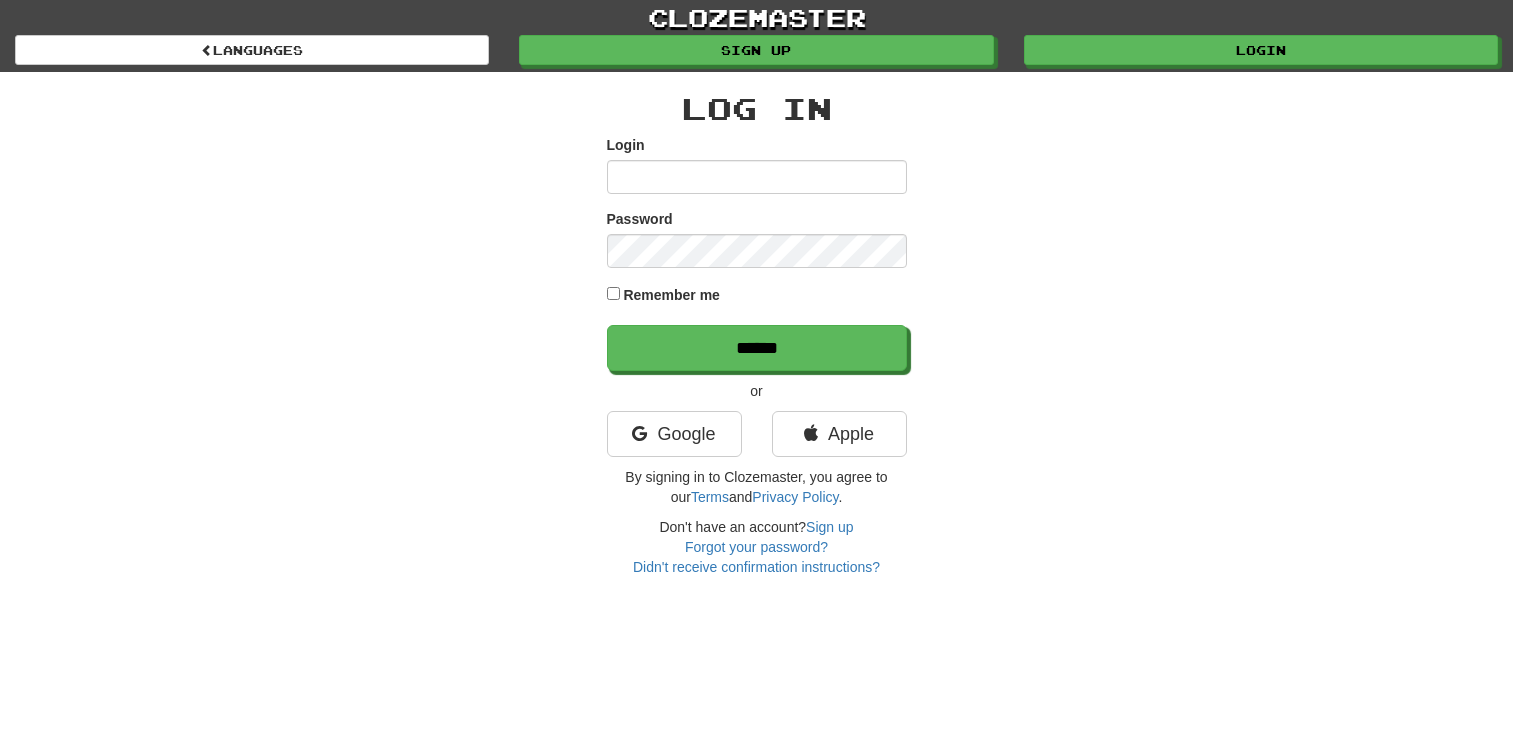 scroll, scrollTop: 0, scrollLeft: 0, axis: both 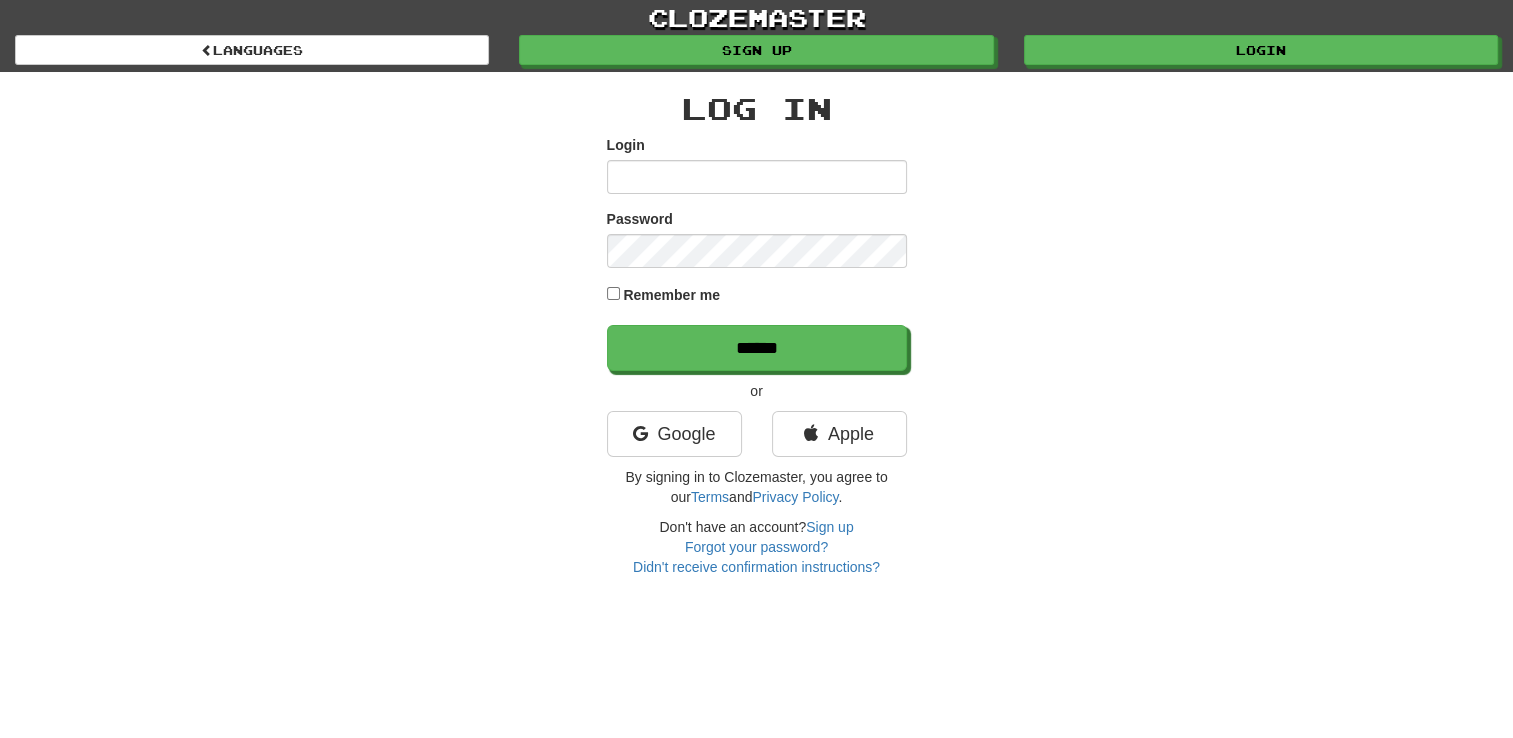 click on "Login" at bounding box center [757, 177] 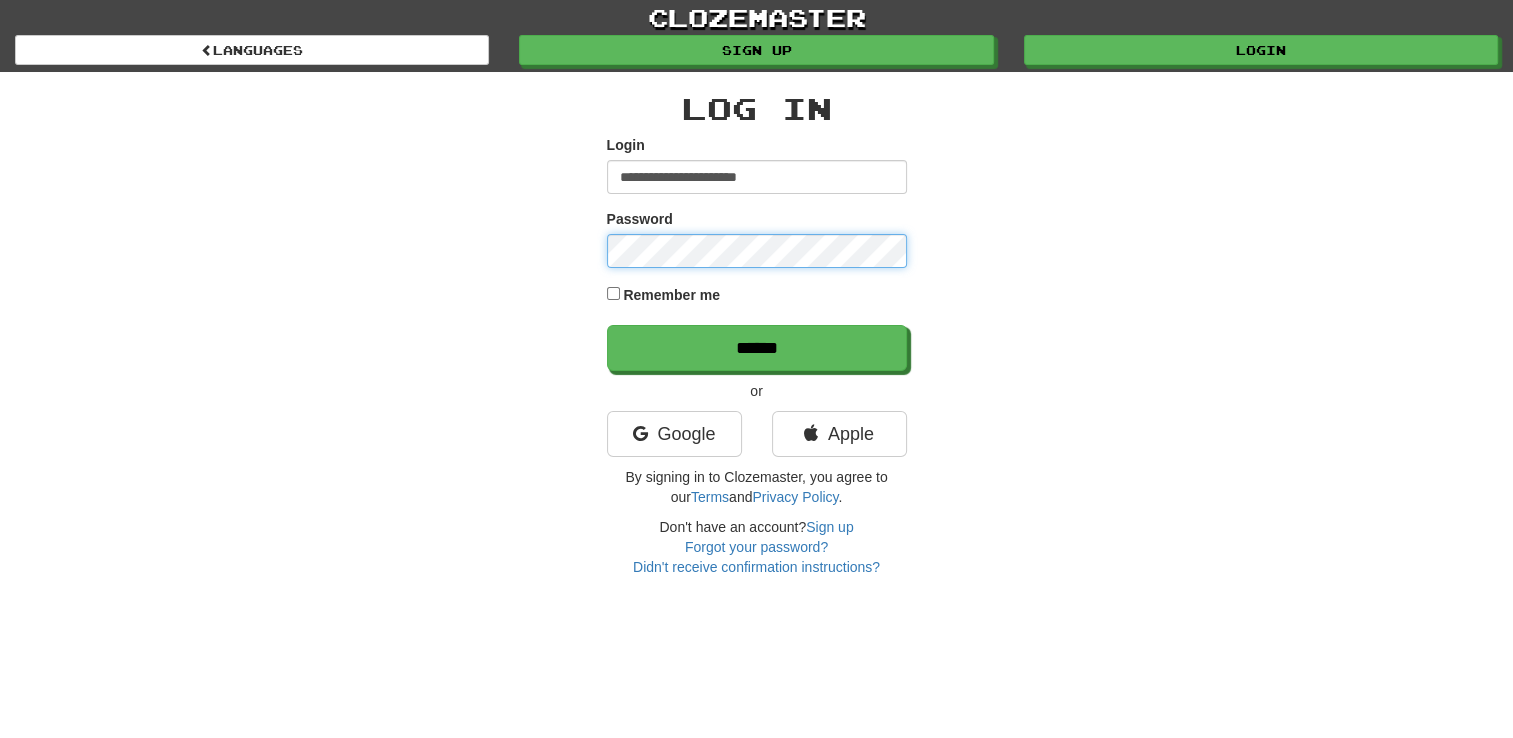 click on "******" at bounding box center [757, 348] 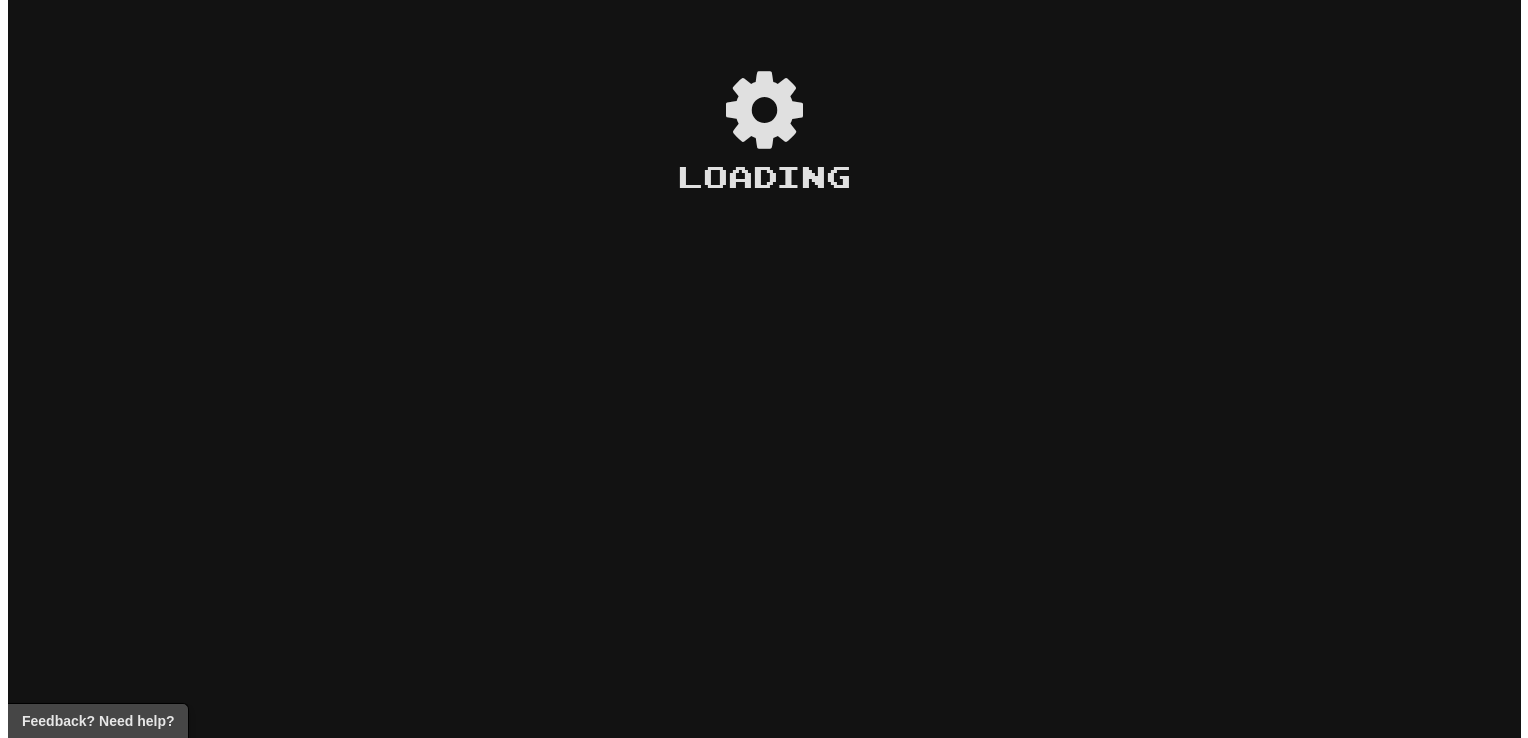 scroll, scrollTop: 0, scrollLeft: 0, axis: both 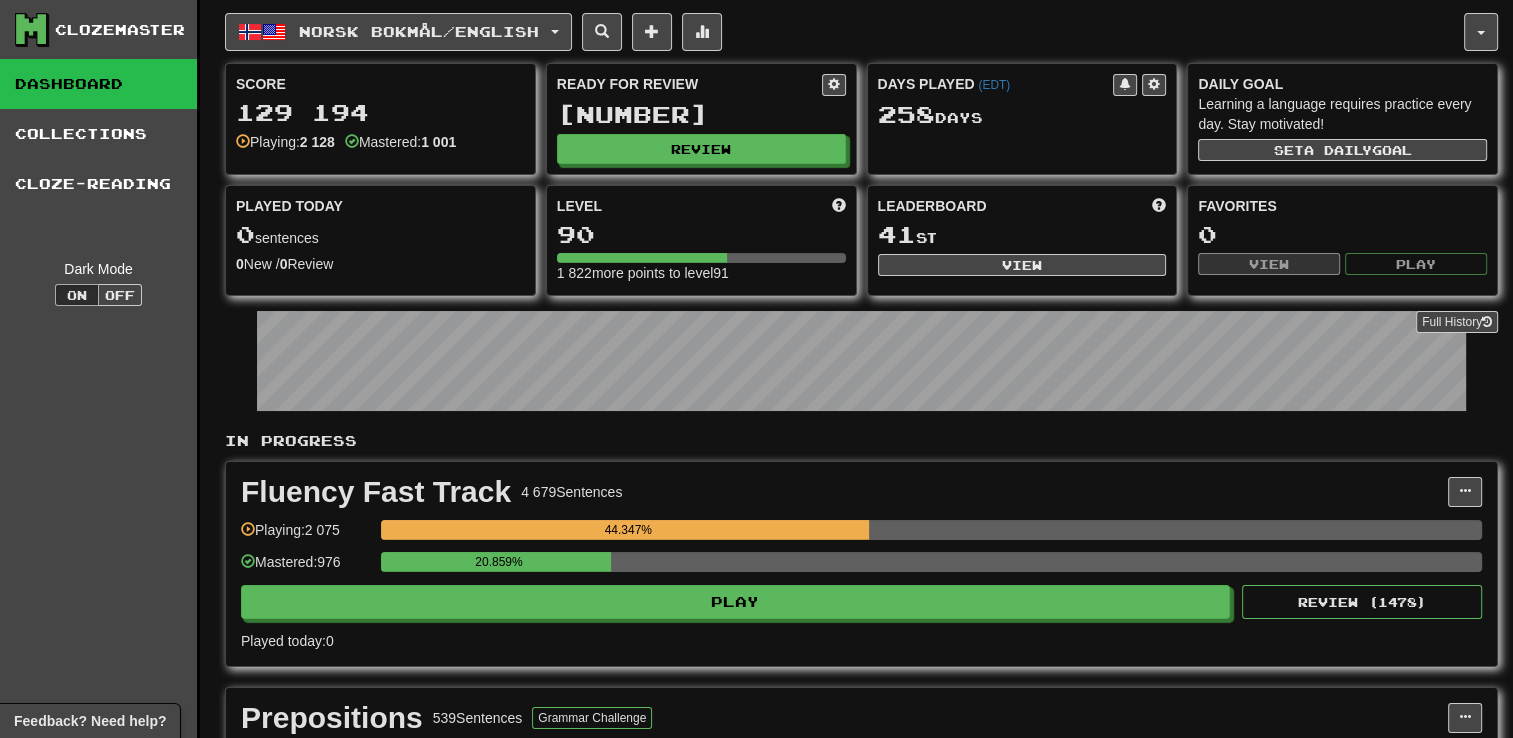 click on "Norsk bokmål  /  English Dansk  /  English Days Played:  [NUMBER]   Review:  [NUMBER] Points today:  0 Deutsch  /  English Days Played:  [NUMBER]   Review:  [NUMBER] Points today:  0 Español  /  English Days Played:  [NUMBER]   Review:  [NUMBER] Points today:  0 Íslenska  /  English Days Played:  [NUMBER]   Review:  [NUMBER] Points today:  0 Italiano  /  English Days Played:  [NUMBER]   Review:  [NUMBER] Points today:  0 Norsk bokmål  /  English Days Played:  [NUMBER]   Review:  [NUMBER] Points today:  0 Svenska  /  English Days Played:  [NUMBER]   Review:  [NUMBER] Points today:  0 Українська  /  English Days Played:  [NUMBER]   Review:  [NUMBER] Points today:  0  Language Pairing" at bounding box center [844, 32] 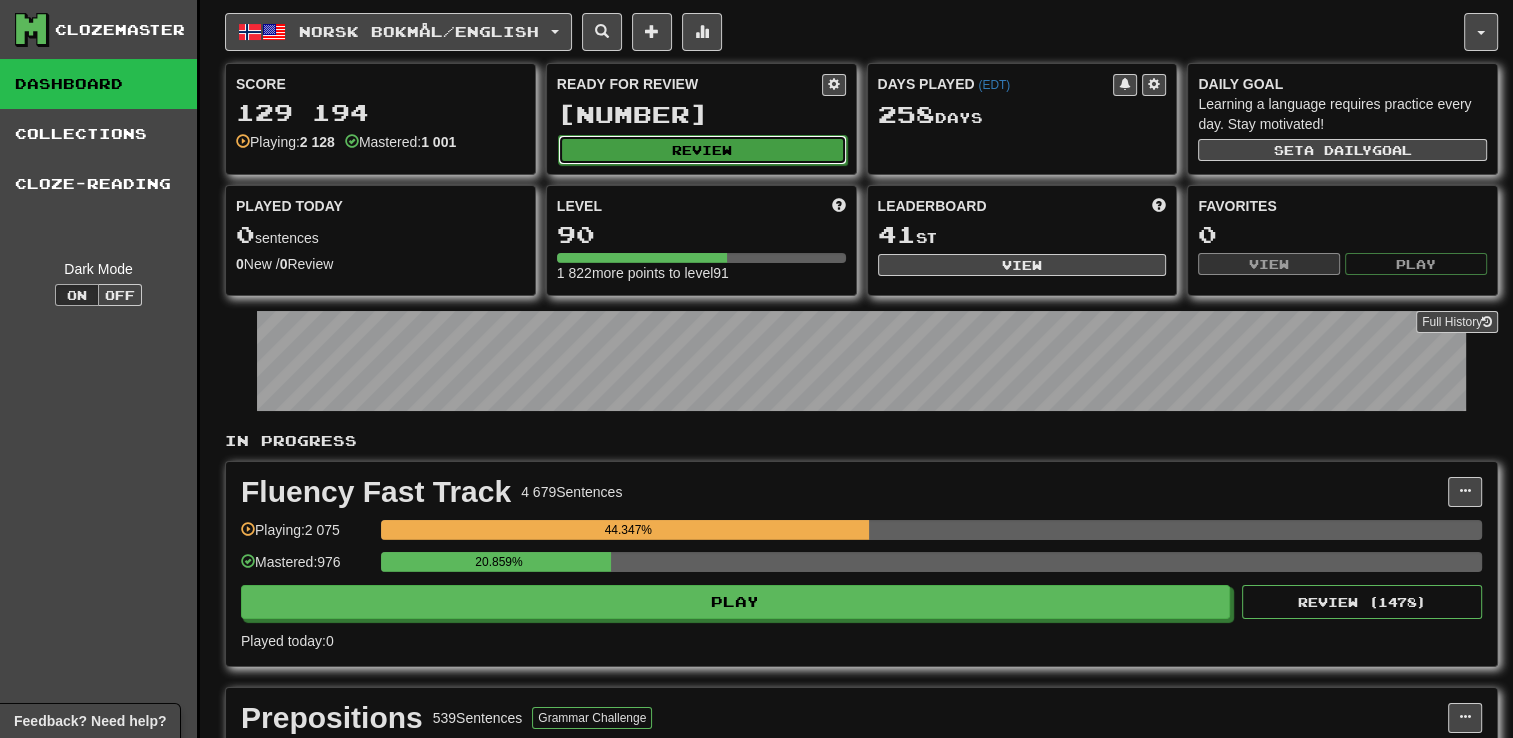 click on "Review" at bounding box center (702, 150) 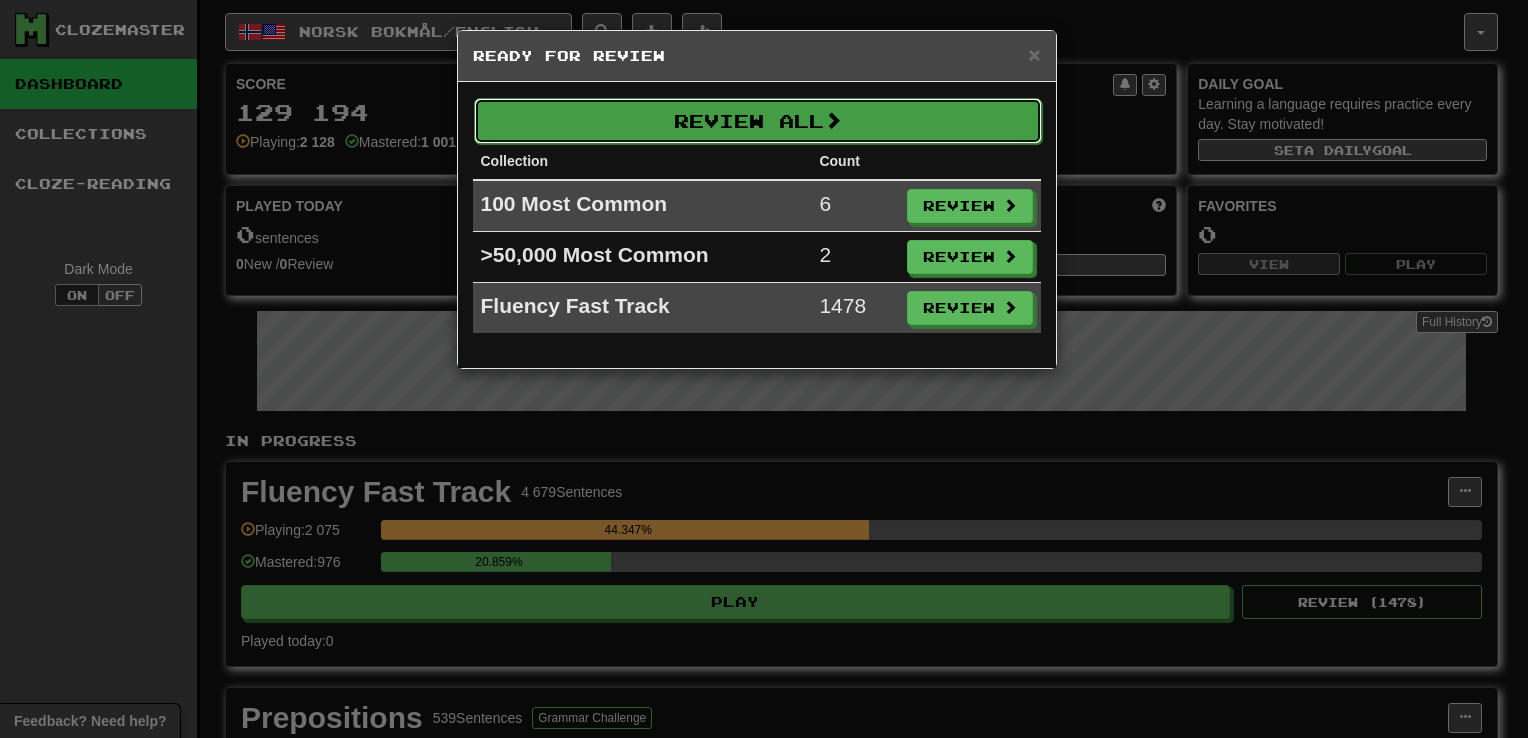 click on "Review All" at bounding box center [758, 121] 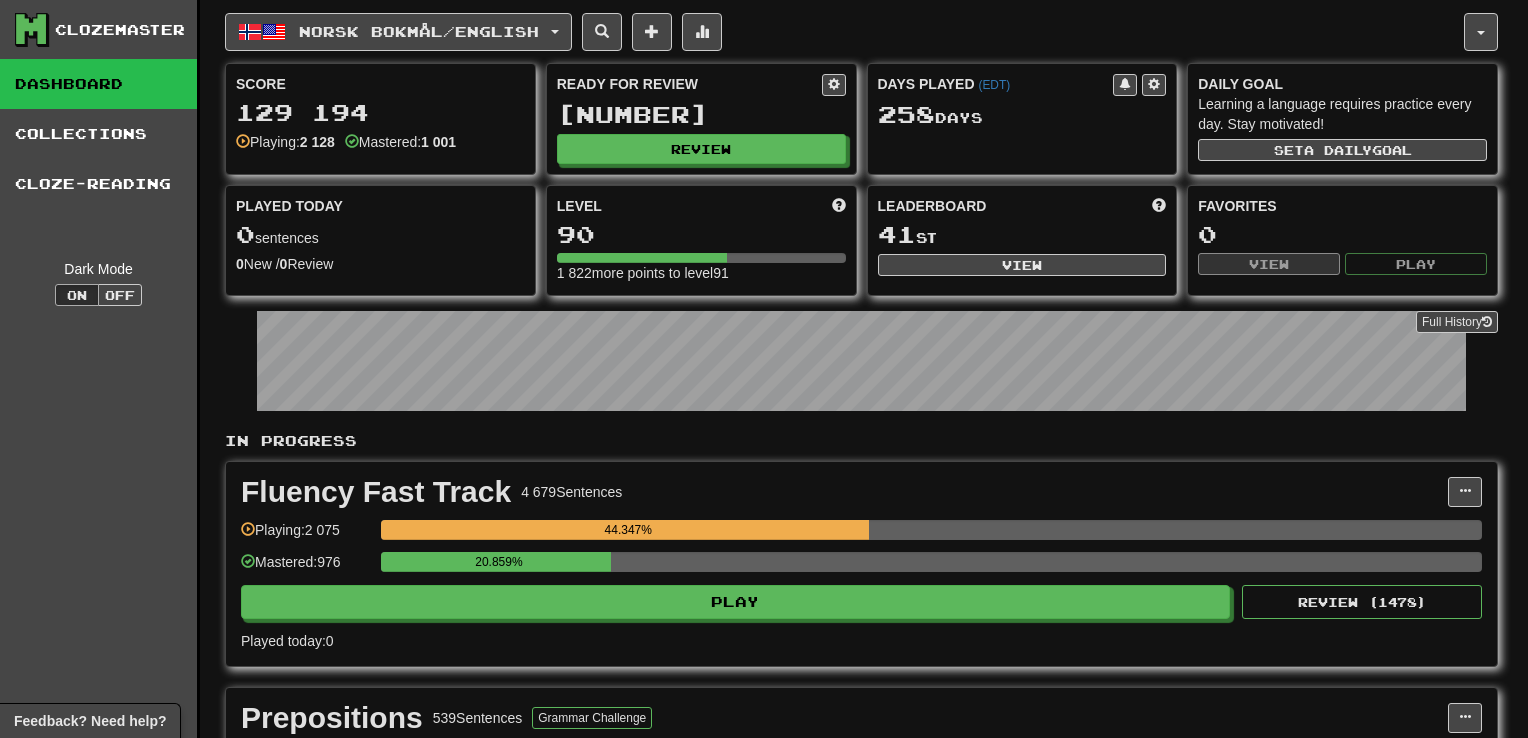 select on "**" 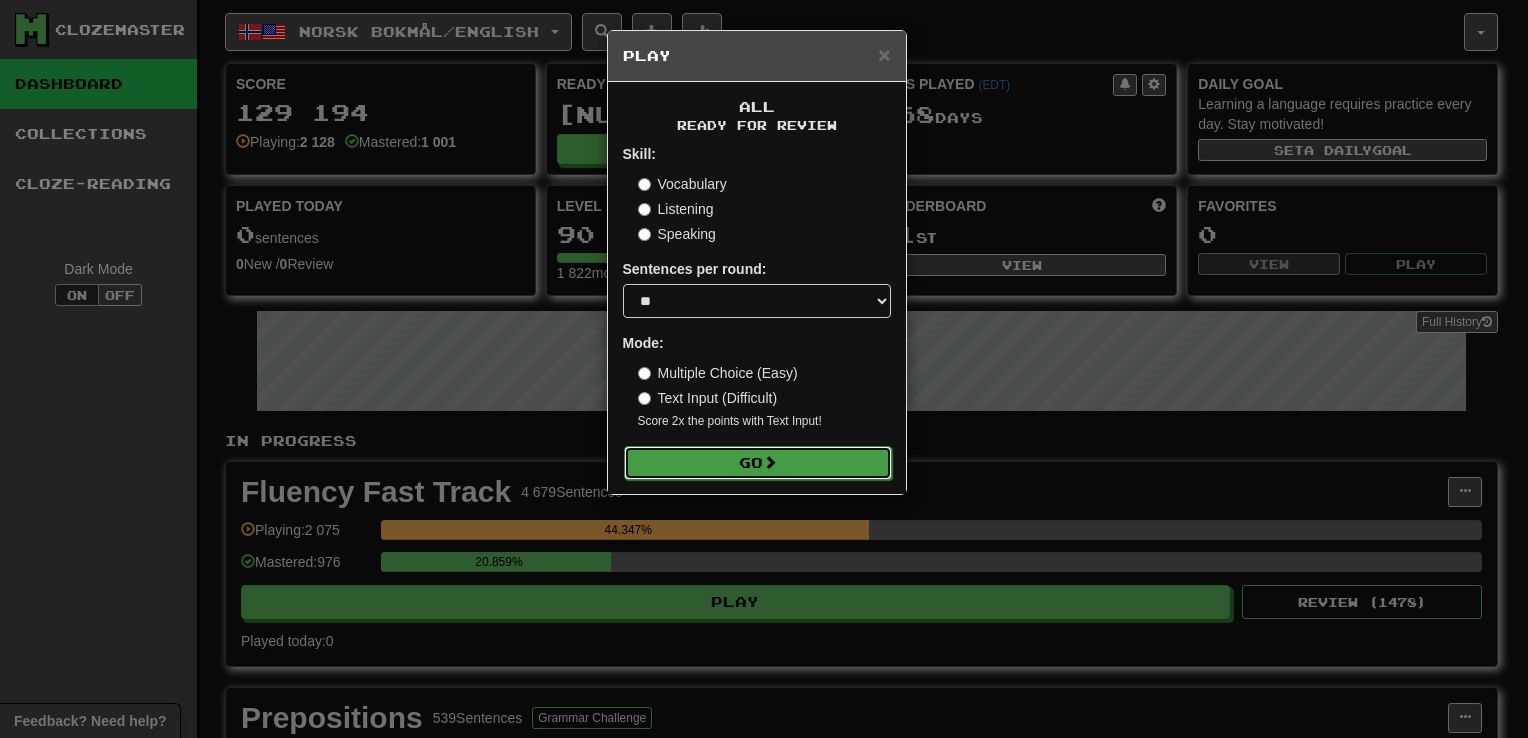 click on "Go" at bounding box center [758, 463] 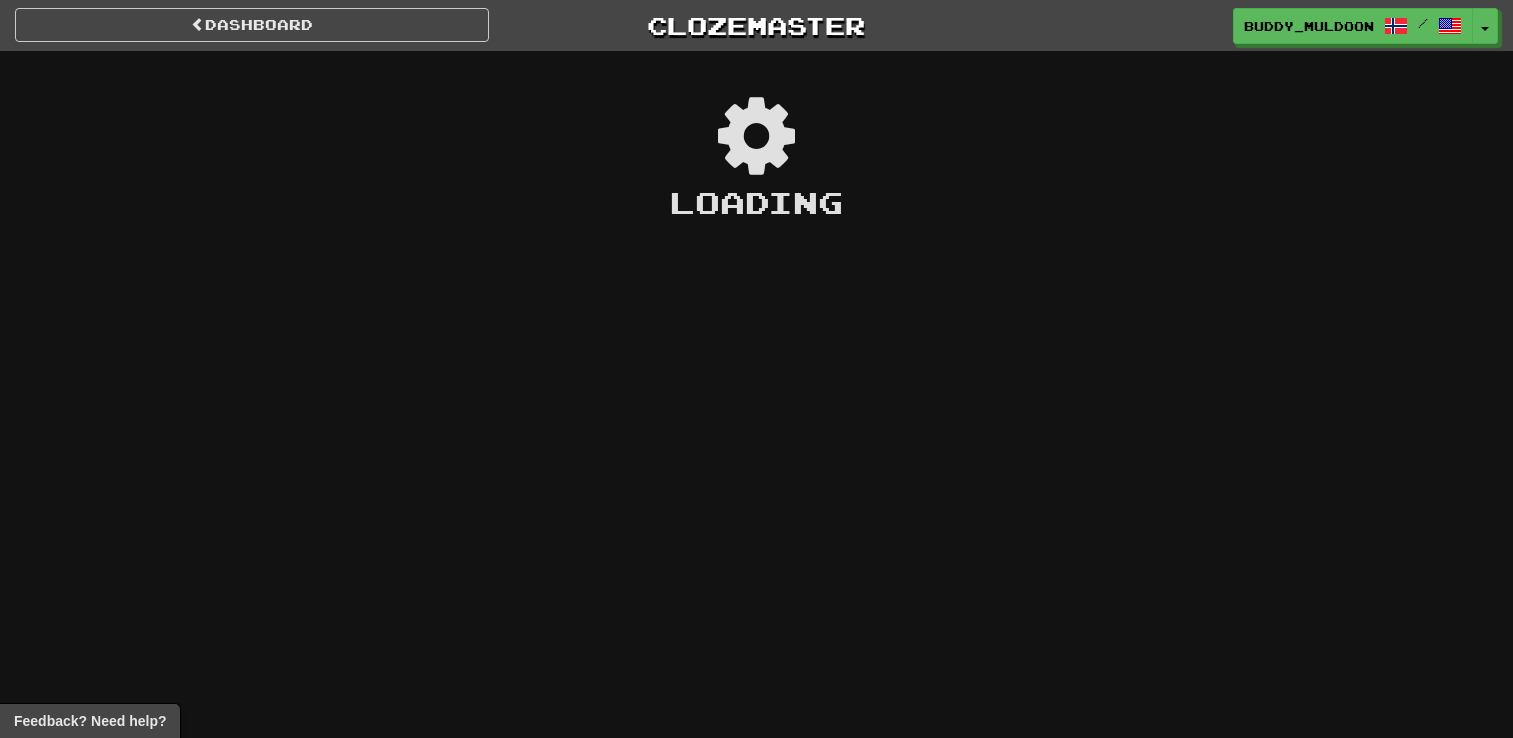 scroll, scrollTop: 0, scrollLeft: 0, axis: both 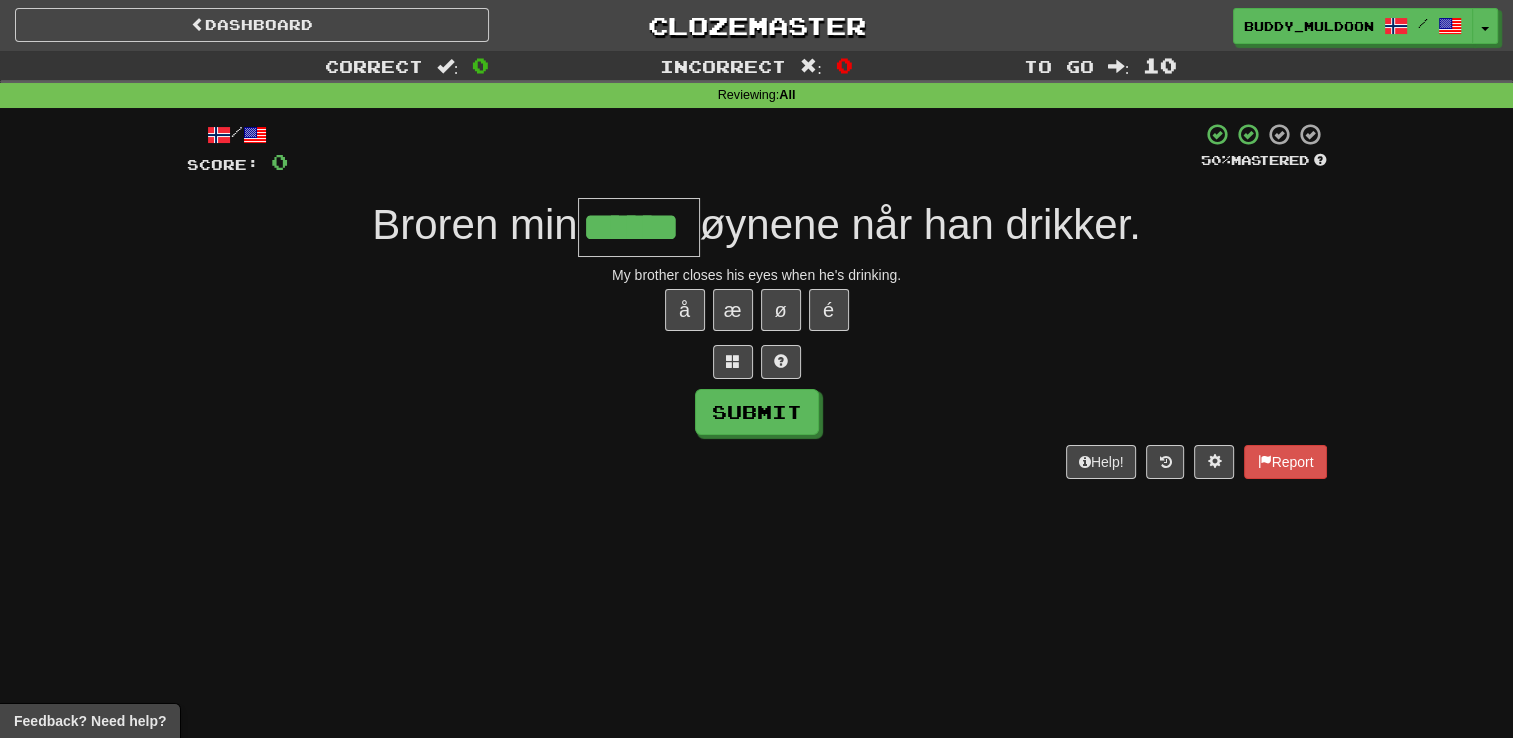 type on "******" 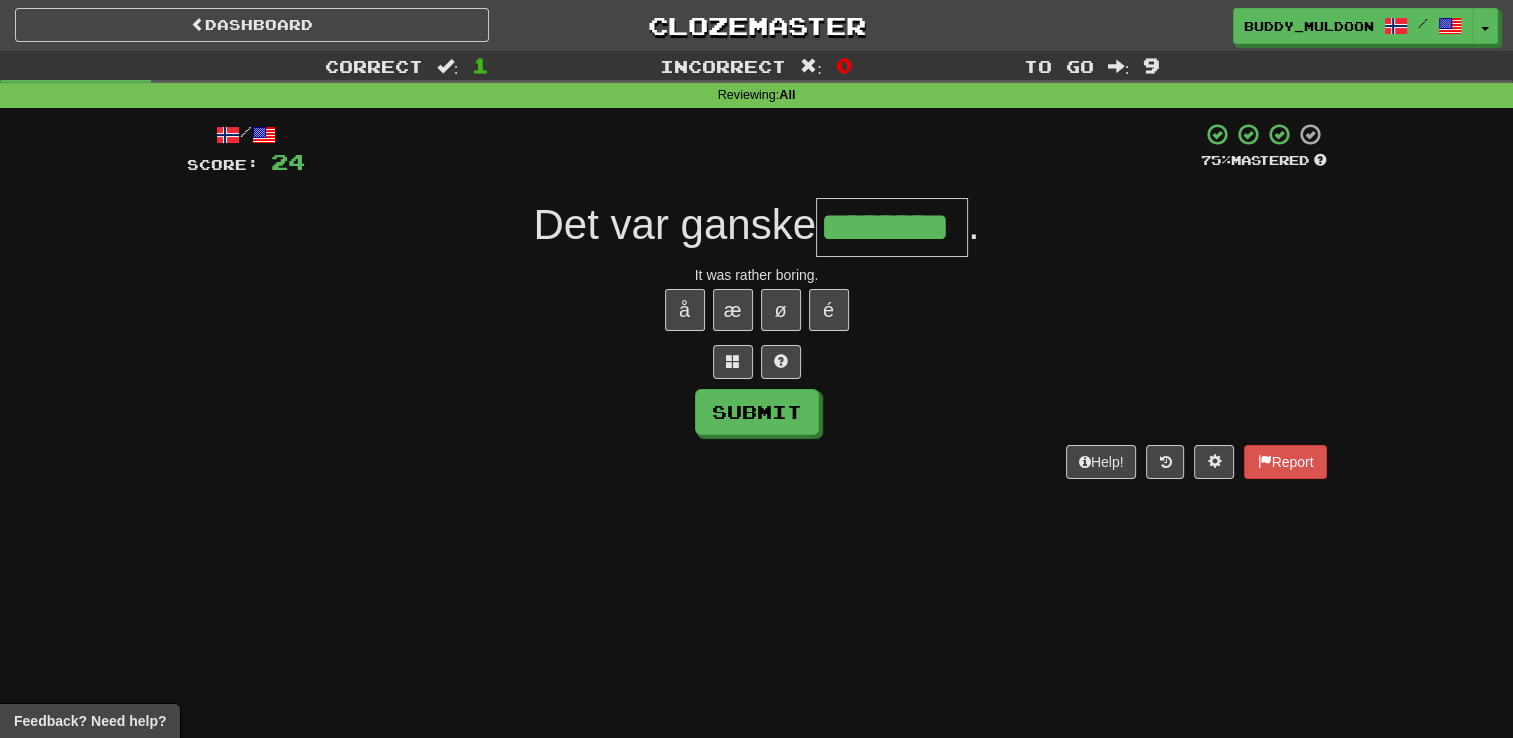 type on "********" 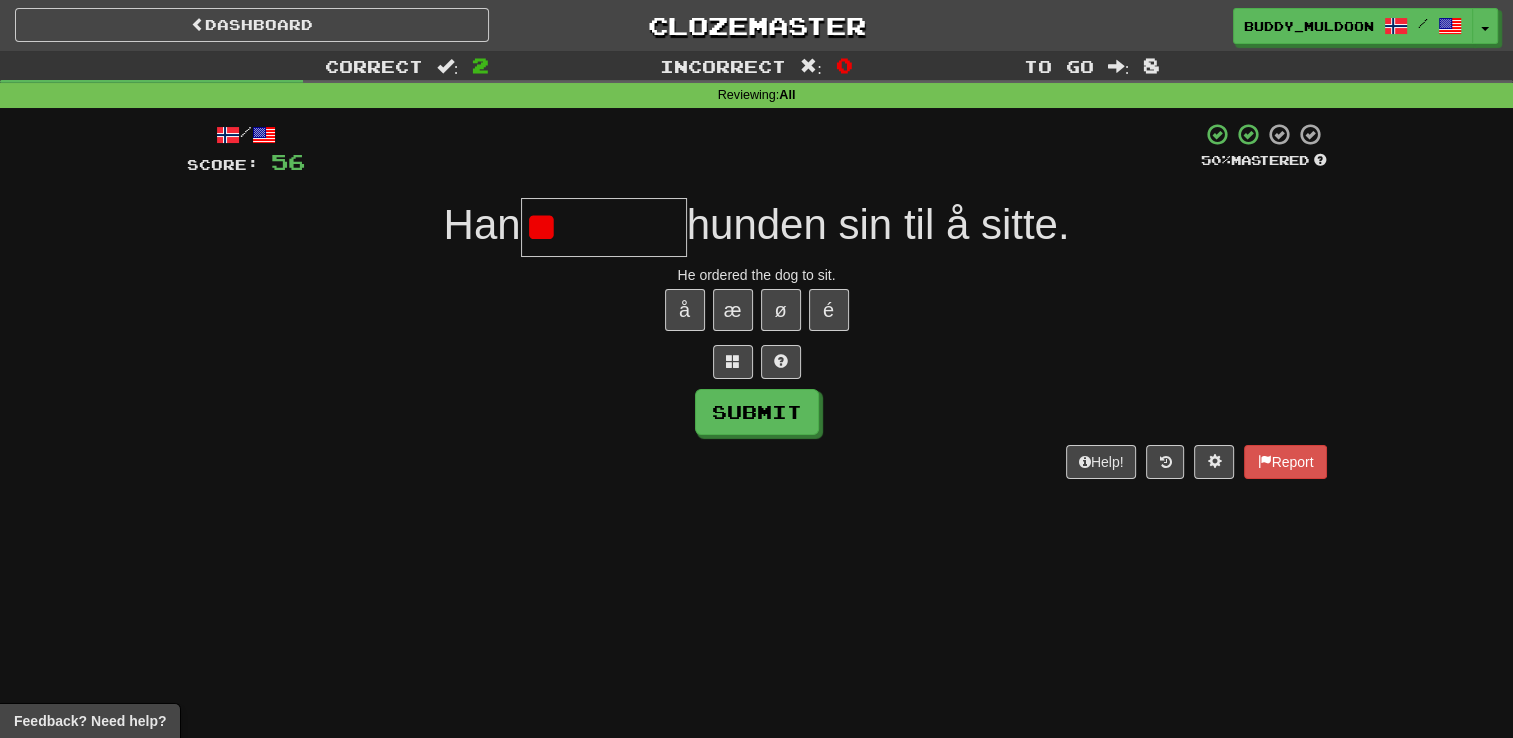 type on "*" 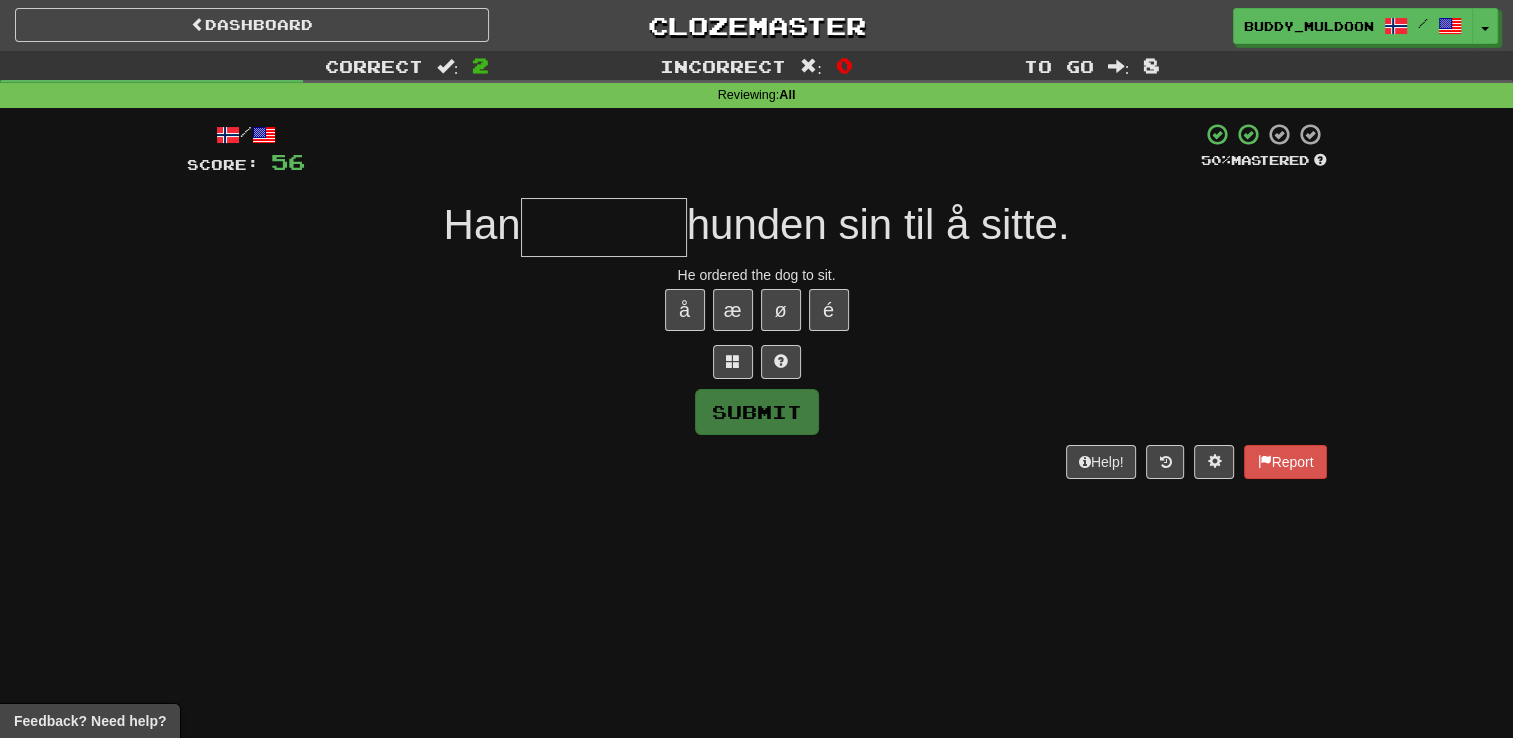 type on "********" 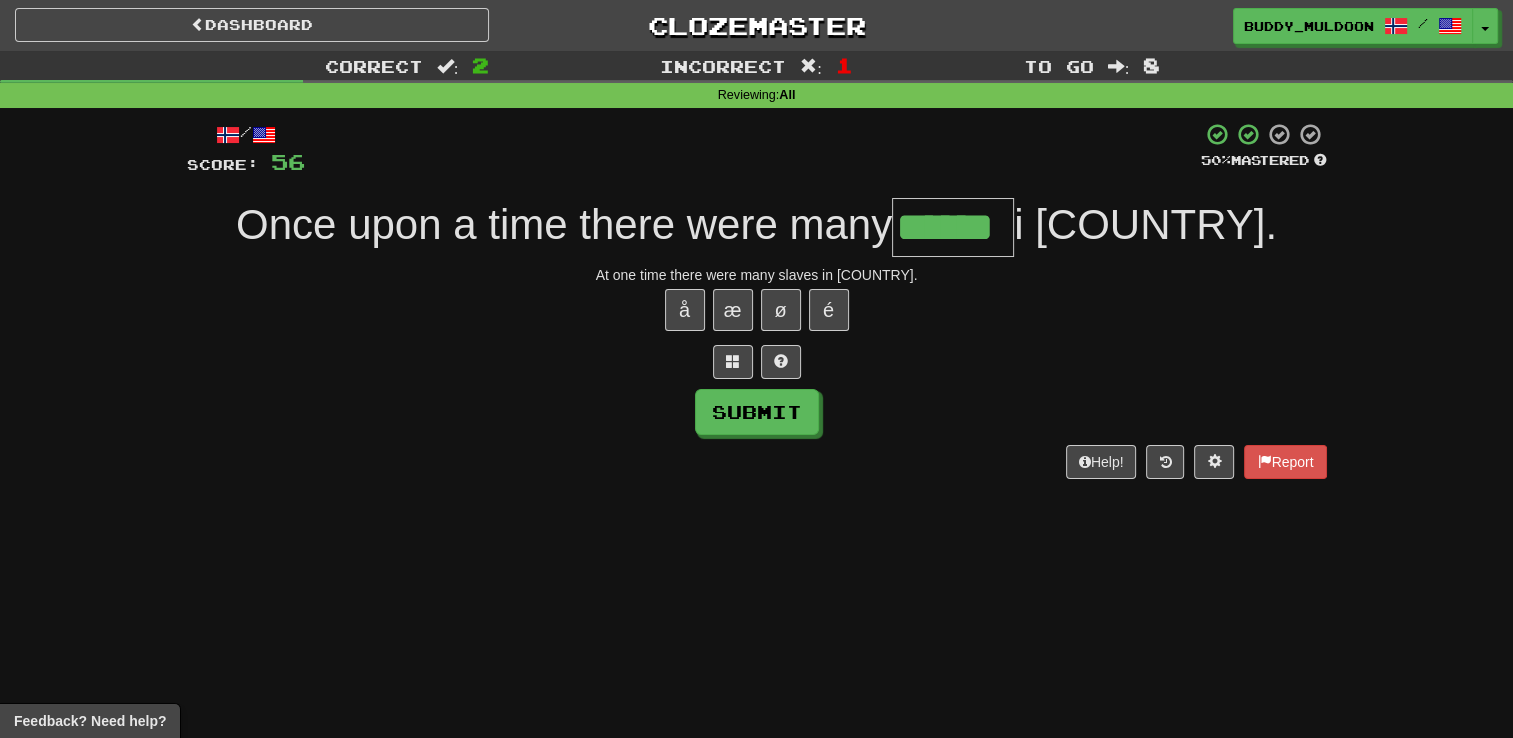 type on "******" 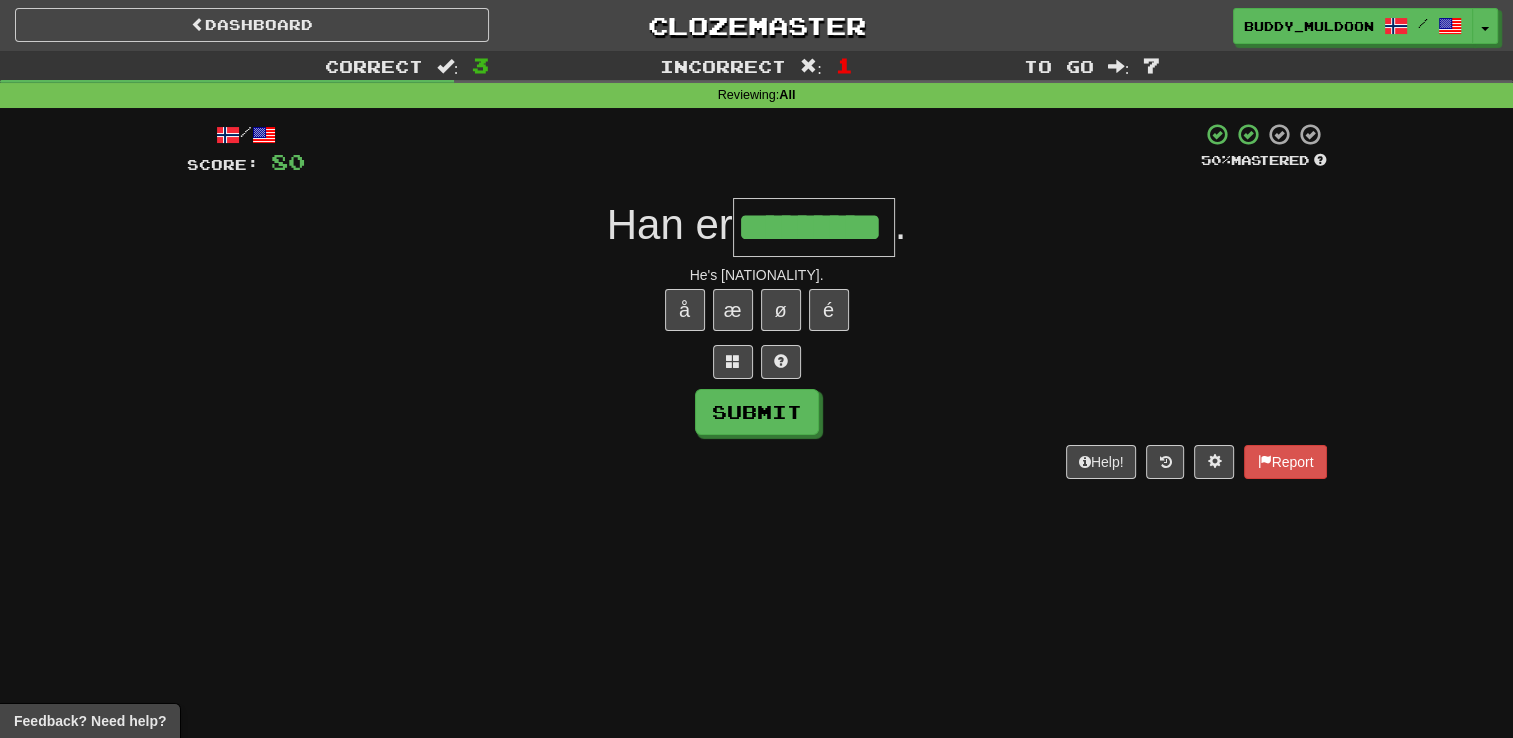 type on "*********" 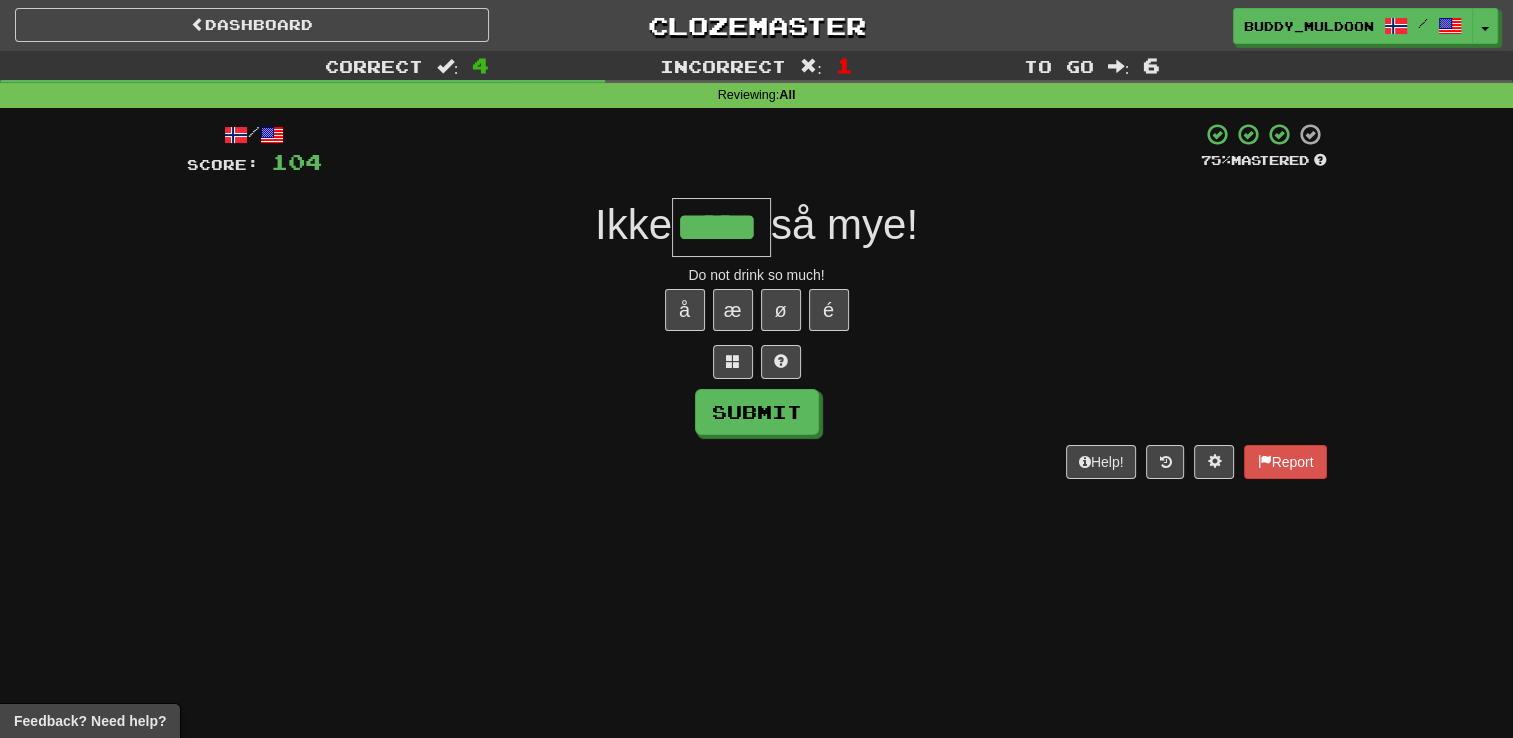 type on "*****" 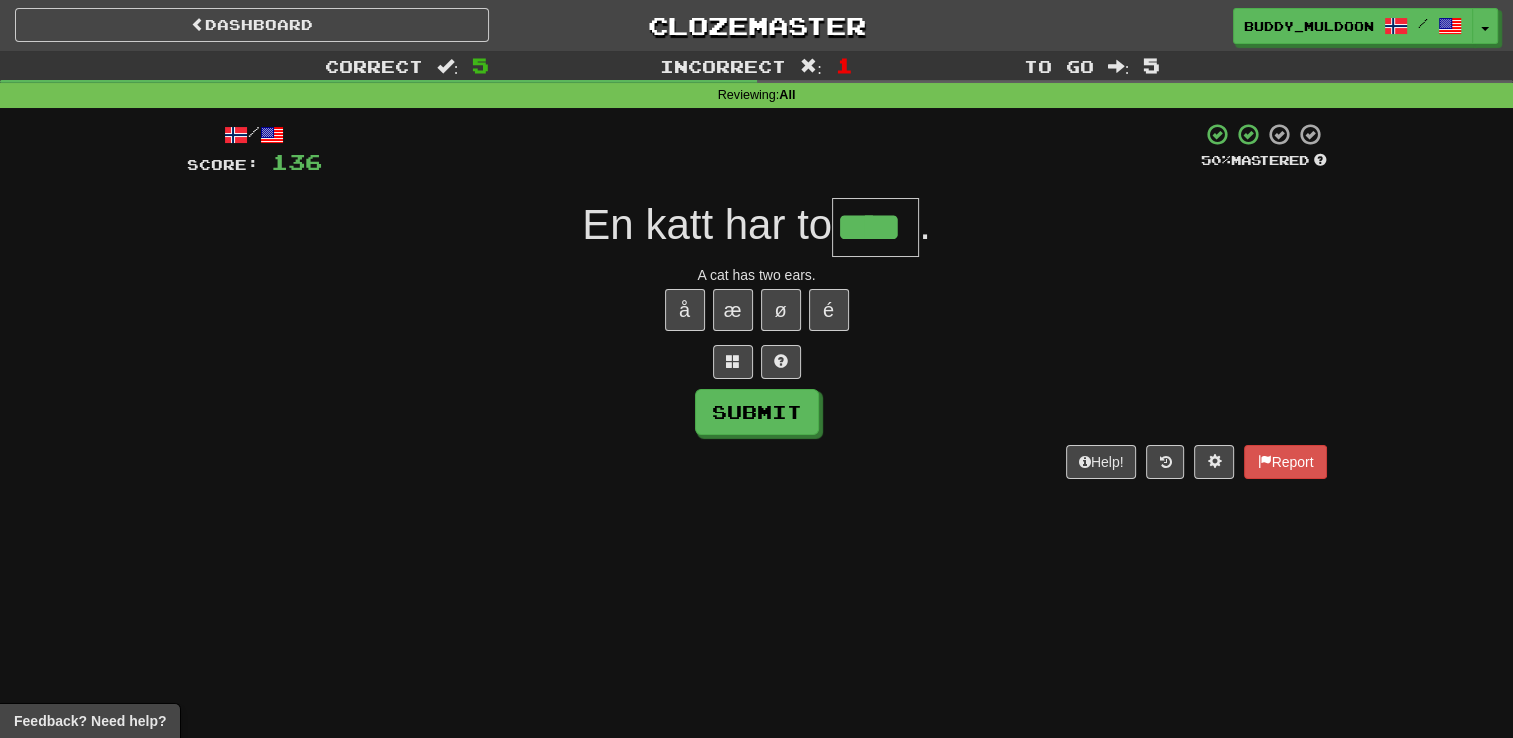 type on "****" 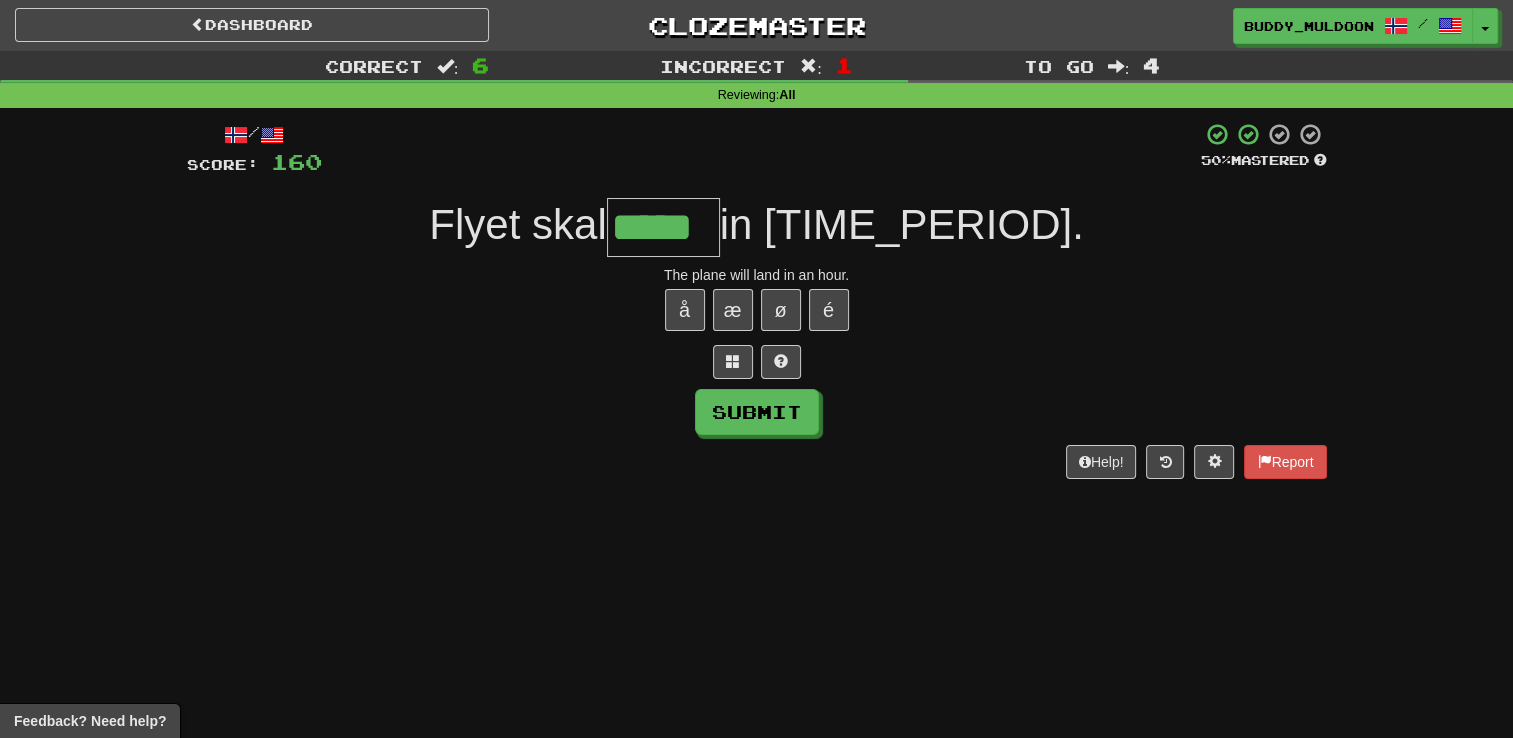 type on "*****" 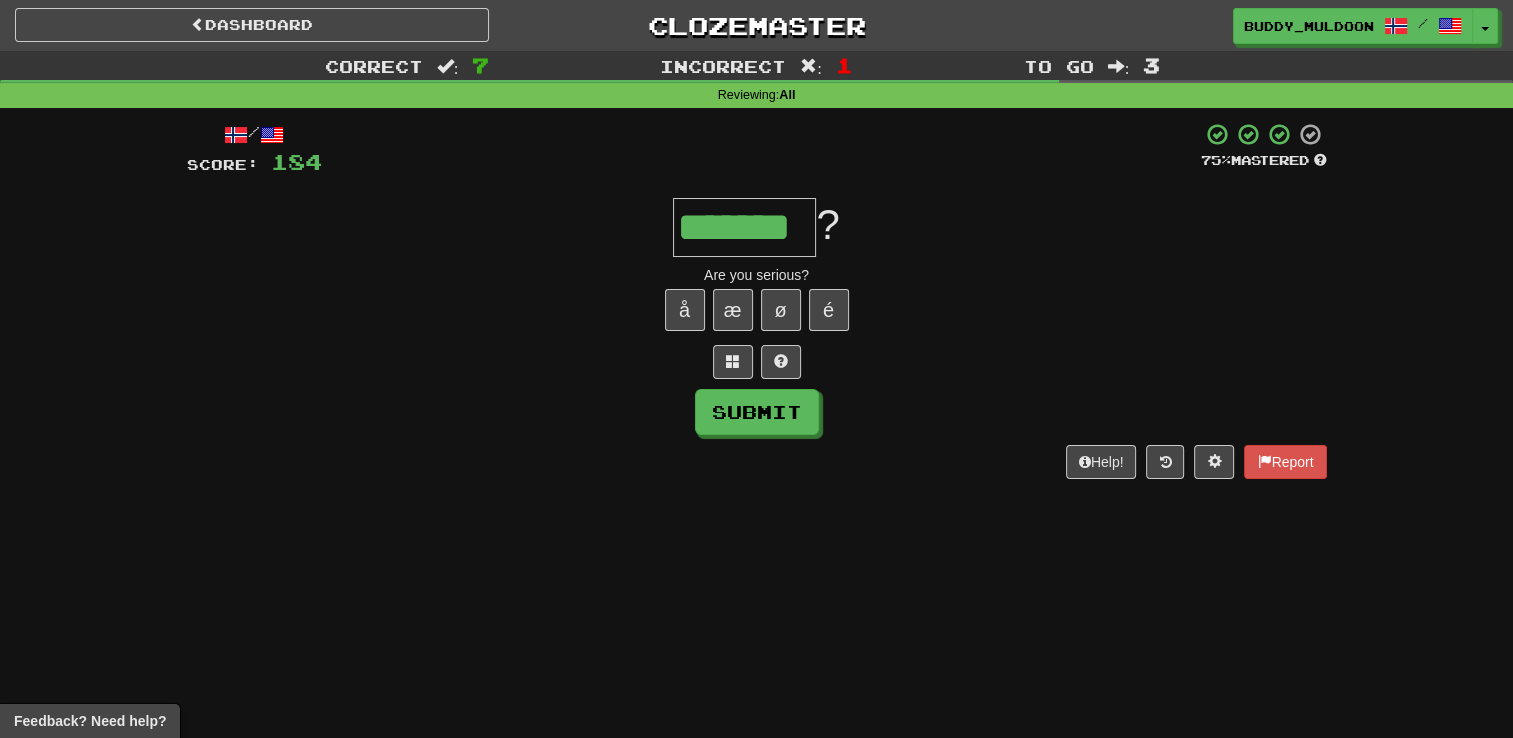 type on "*******" 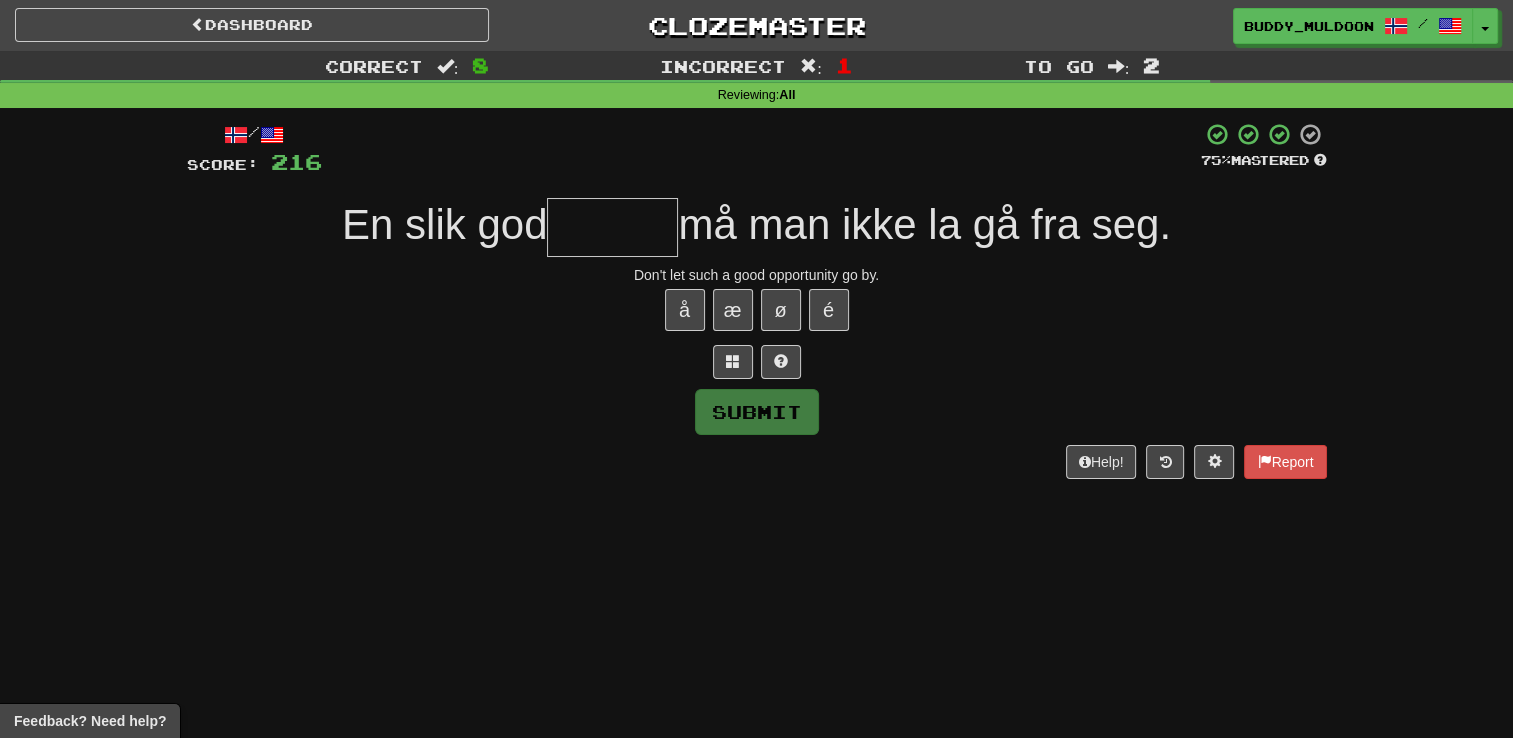 type on "*" 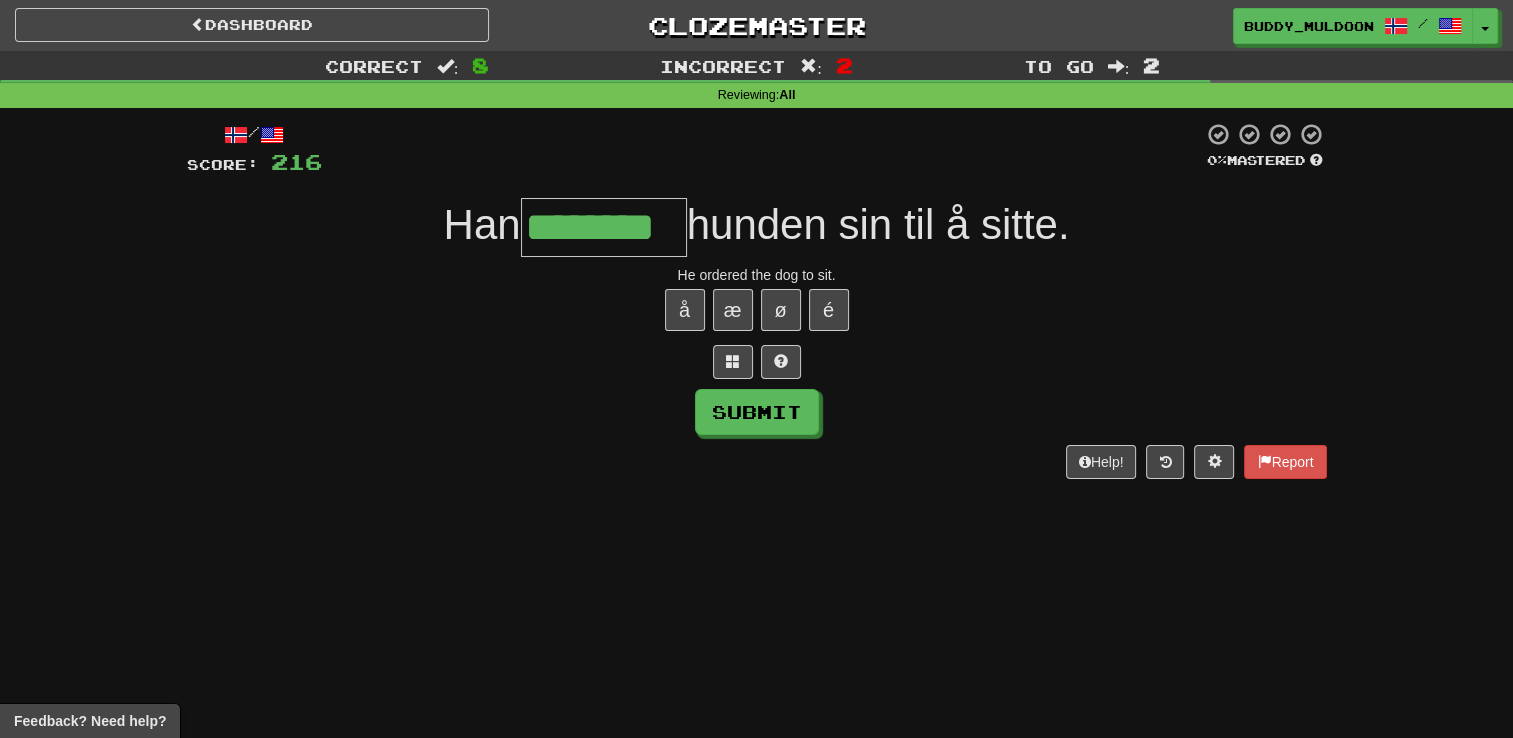 type on "********" 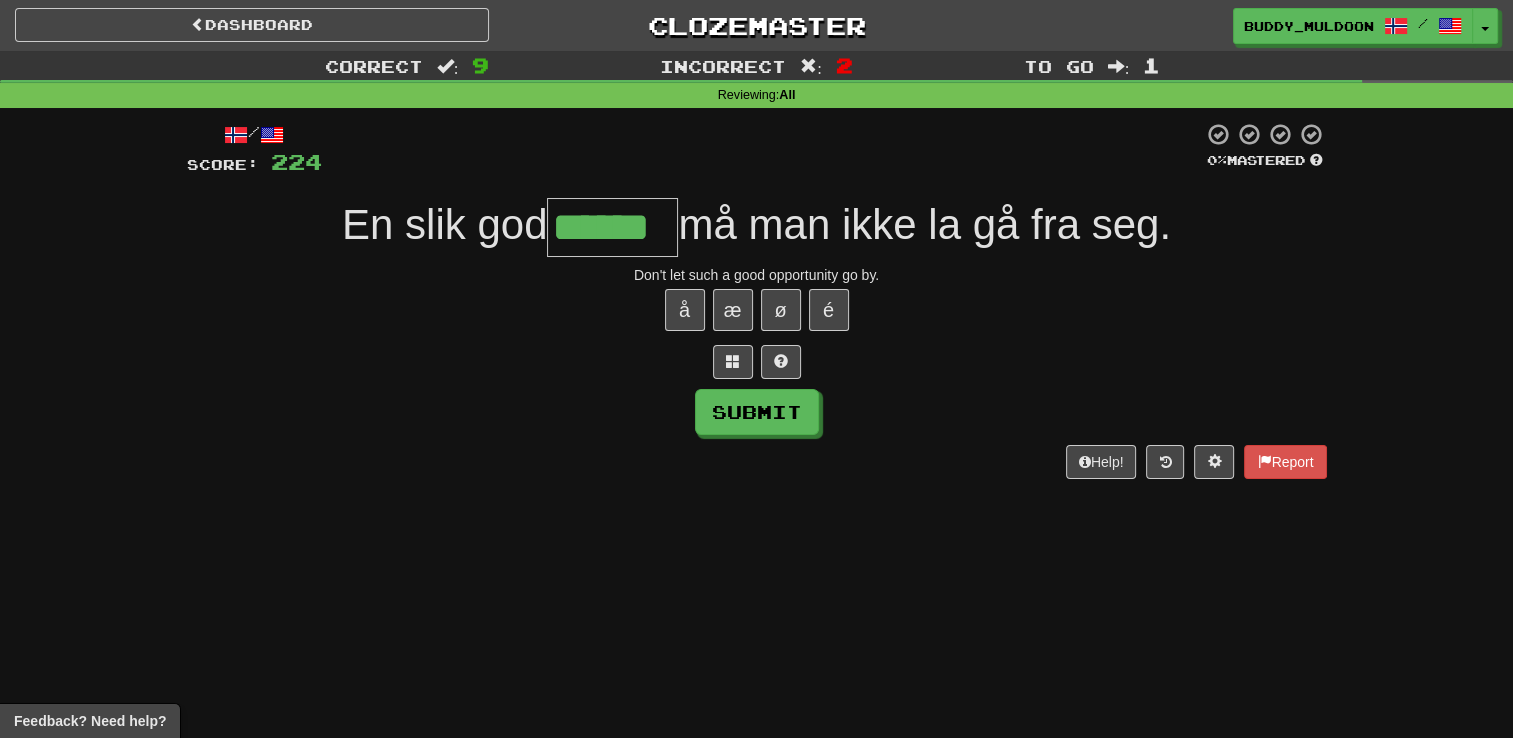 type on "******" 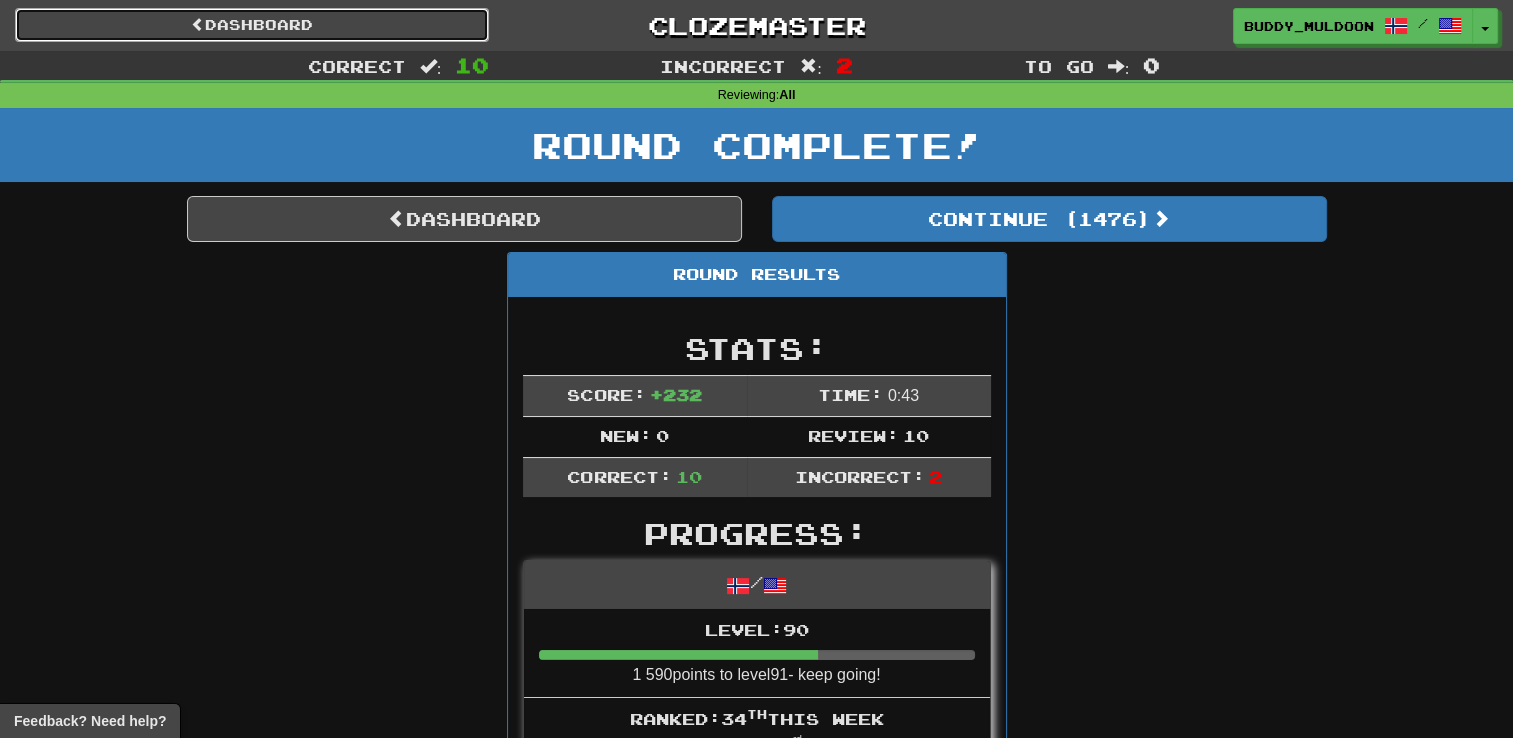 click on "Dashboard" at bounding box center (252, 25) 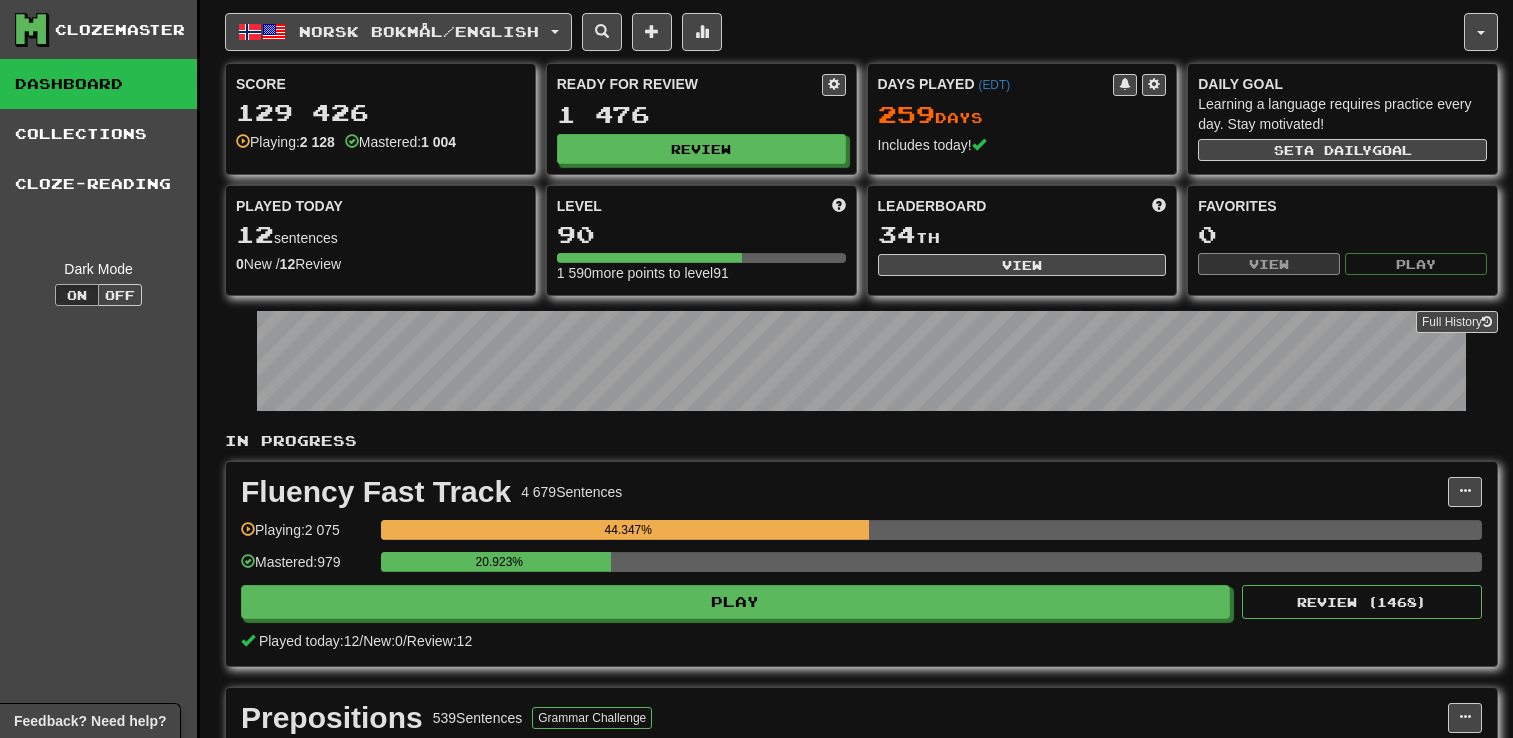 scroll, scrollTop: 0, scrollLeft: 0, axis: both 